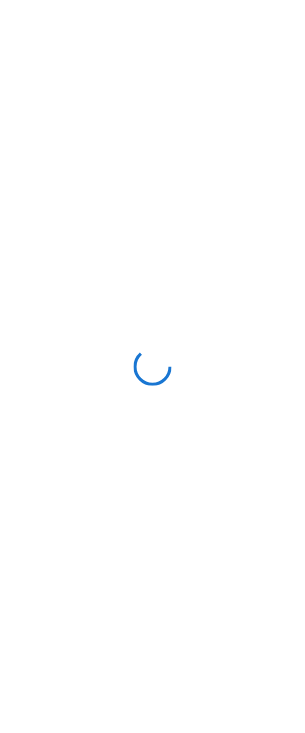scroll, scrollTop: 0, scrollLeft: 0, axis: both 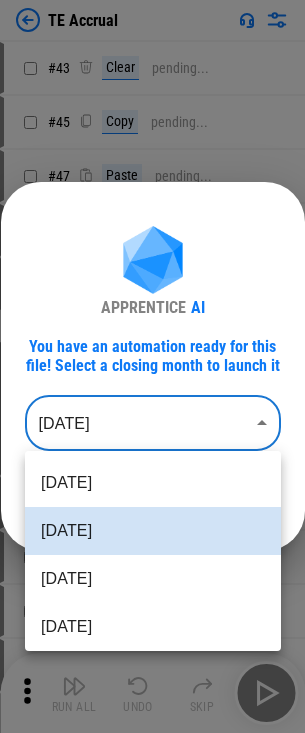 click on "TE Accrual  # 43 Clear pending... # 45 Copy pending... # 47 Paste pending... # 52 Auto Fill pending... # 65 Update pending... TE Accrual - Jun 2025_07-08-2025 21_02.xlsx # 66 Manual Change Required Complete the rest of the row, then press "Done" 0 Values # 74 Set filter pending... # 75 Apply Filter pending... # 76 Clear pending... # 77 Copy pending... # 79 Paste pending... # 81 Set filter pending... # 82 Apply Filter pending... # 84 Remove Rows pending... # 85 Clear All Filters pending... # 86 Remove filter pending... # 88 Refresh Pivot Table pending... # 89 Manual Change Required Please make sure all the rows are expanded in the pivot table. # 94 Clear pending... # 95 Update pending... # 96 Update pending... # 97 Update pending... # 98 Update pending... # 99 Update pending... # 102 Copy pending... # 104 Paste Values pending... # 105 Paste Values pending... # 107 Copy pending... # 108 Paste pending... # 109 Copy pending... # 110 Paste pending... # 111 Copy pending... # 112 Paste pending... # 115 Copy" at bounding box center [152, 366] 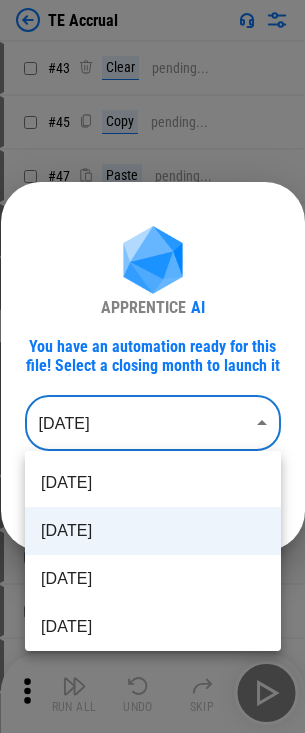 click on "Jun 2025" at bounding box center [153, 531] 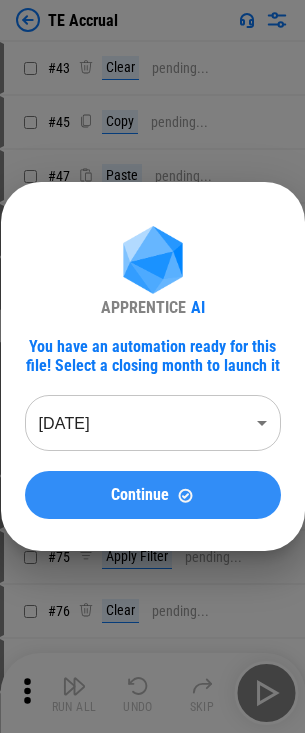 click on "Continue" at bounding box center (140, 495) 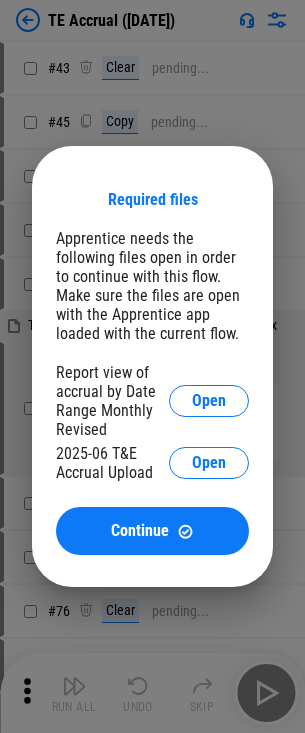 click on "Report view of accrual by Date Range Monthly Revised Open" at bounding box center [152, 401] 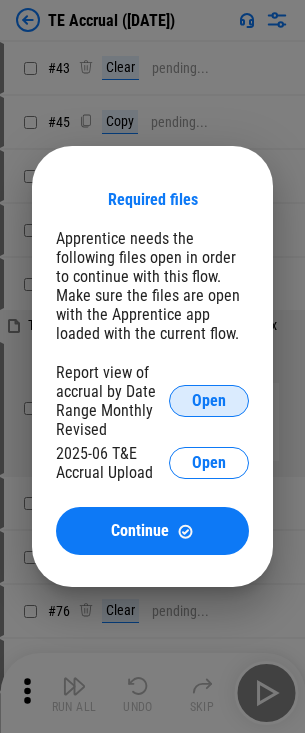 click on "Open" at bounding box center (209, 401) 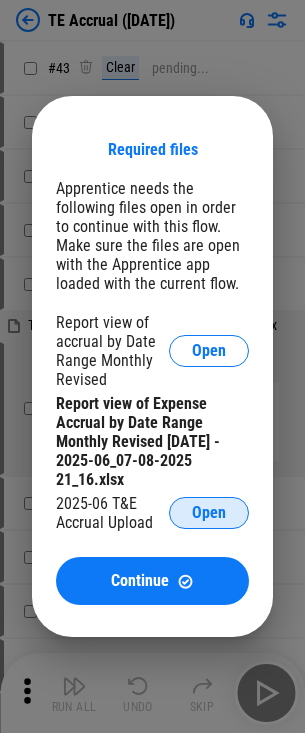 click on "Open" at bounding box center [209, 513] 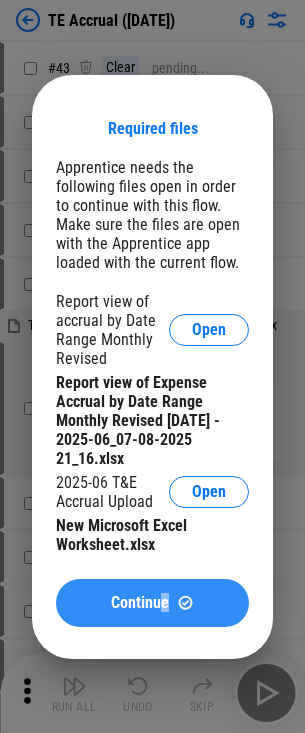 drag, startPoint x: 164, startPoint y: 576, endPoint x: 169, endPoint y: 586, distance: 11.18034 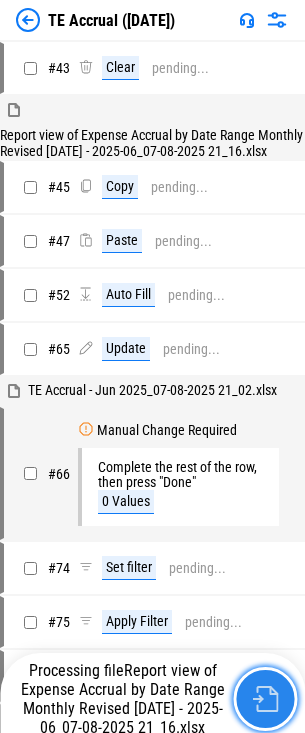 click at bounding box center [265, 699] 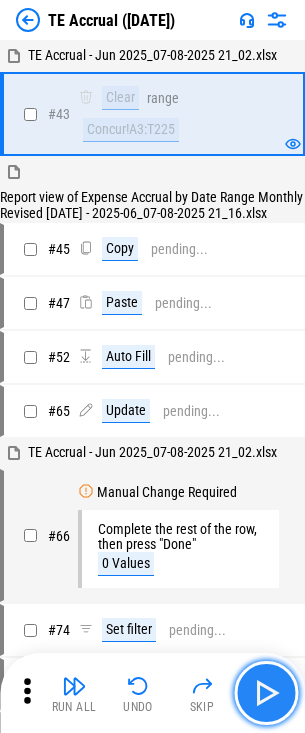 click at bounding box center [266, 693] 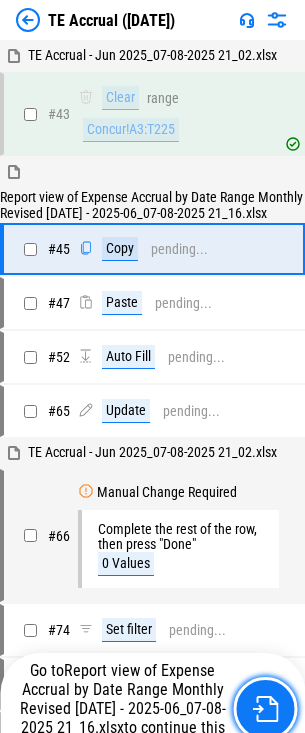 click at bounding box center (265, 709) 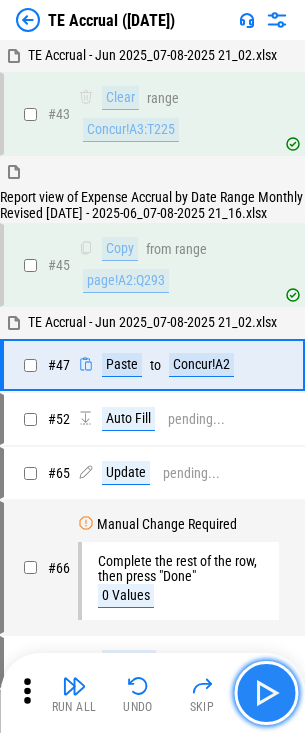 drag, startPoint x: 275, startPoint y: 693, endPoint x: 265, endPoint y: 678, distance: 18.027756 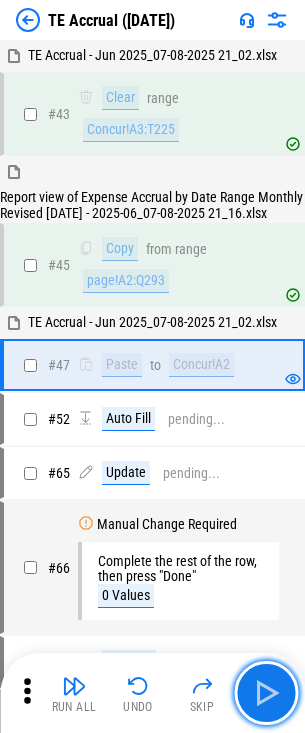 click at bounding box center (266, 693) 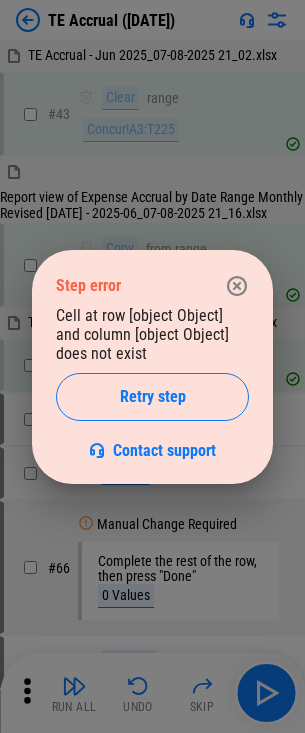 click 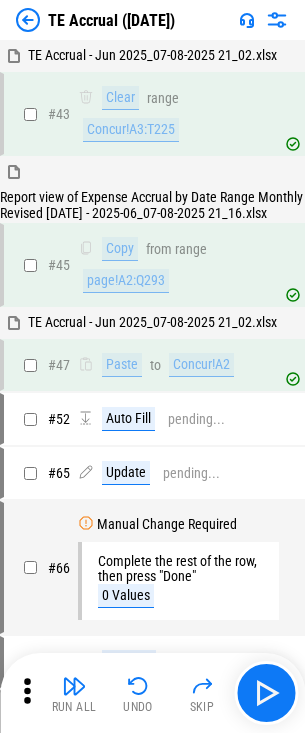 click 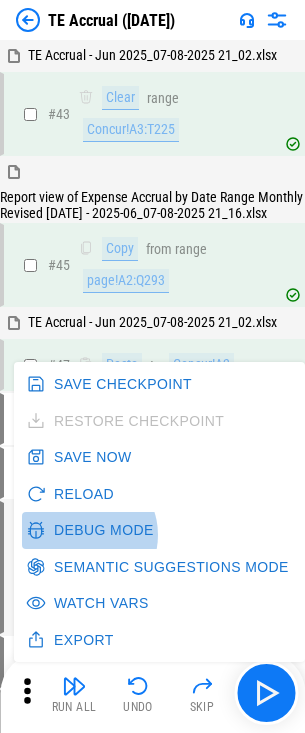 click on "Debug Mode" at bounding box center (92, 530) 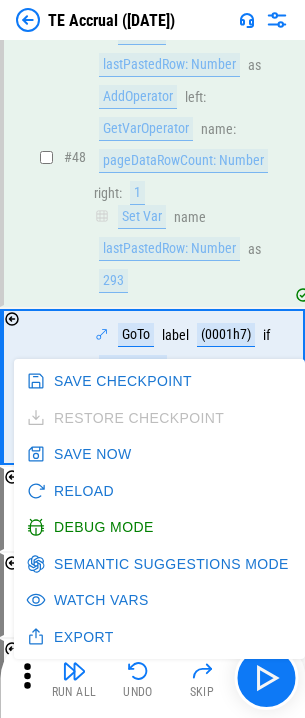 scroll, scrollTop: 11453, scrollLeft: 0, axis: vertical 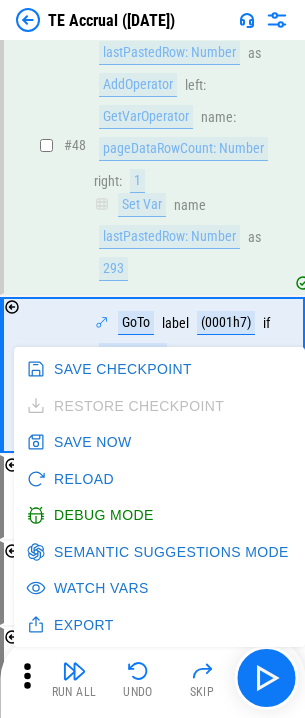 click on "# 49 GoTo label  (0001h7) if OrOperator conditions : 2 Values Show Values Error: Cell at row [object Object] and column [object Object] does not exist" at bounding box center (152, 375) 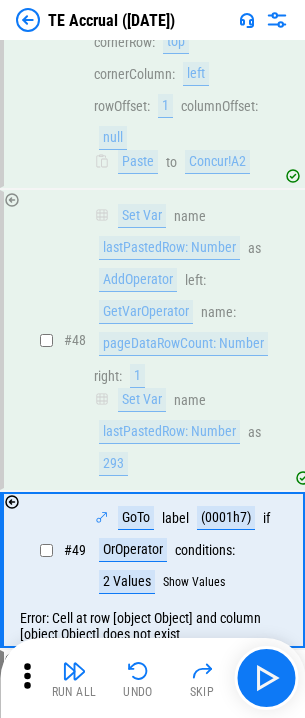 scroll, scrollTop: 11253, scrollLeft: 0, axis: vertical 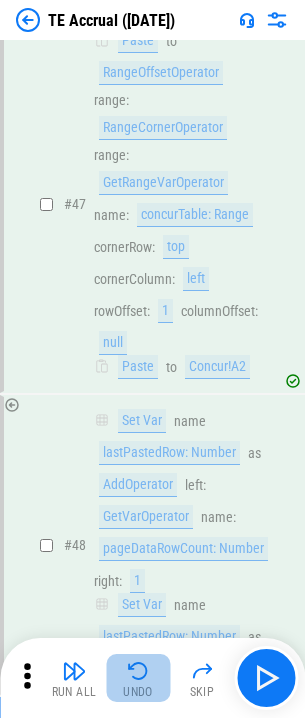 click at bounding box center [138, 671] 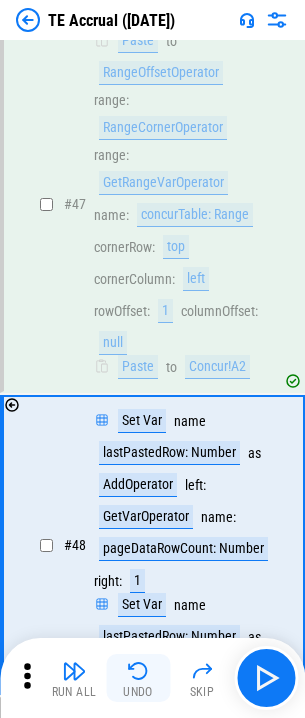 scroll, scrollTop: 11222, scrollLeft: 0, axis: vertical 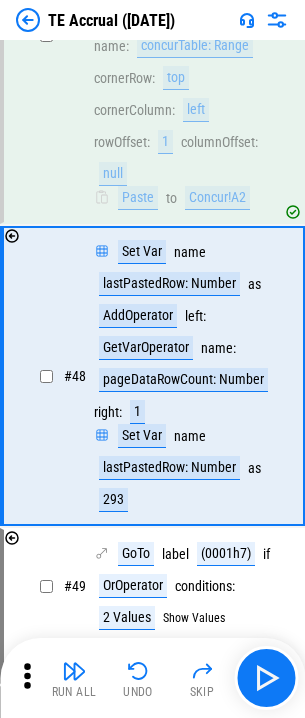 click on "Run All Undo Skip" at bounding box center (154, 678) 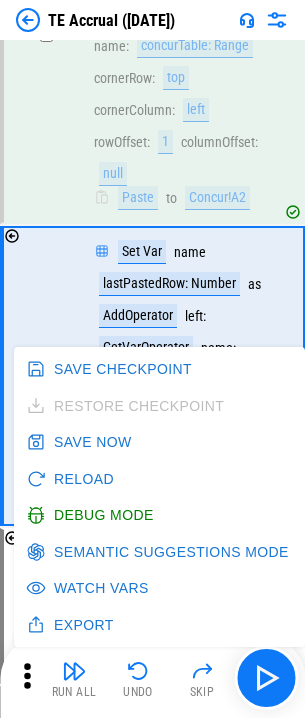 click on "Debug Mode" at bounding box center [92, 515] 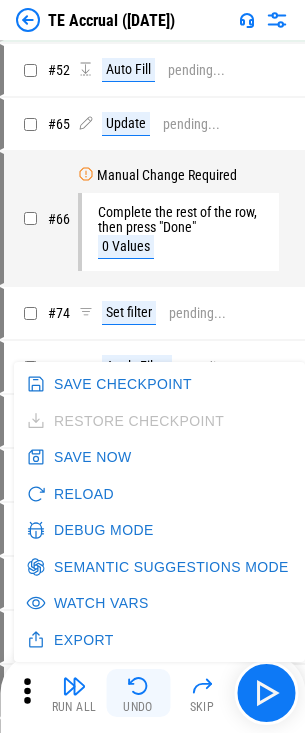 click at bounding box center [138, 686] 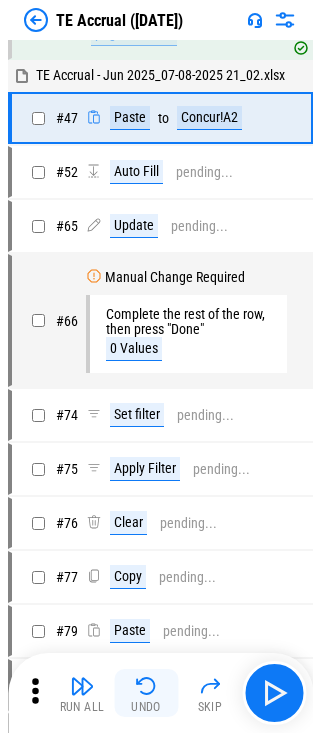 scroll, scrollTop: 1, scrollLeft: 0, axis: vertical 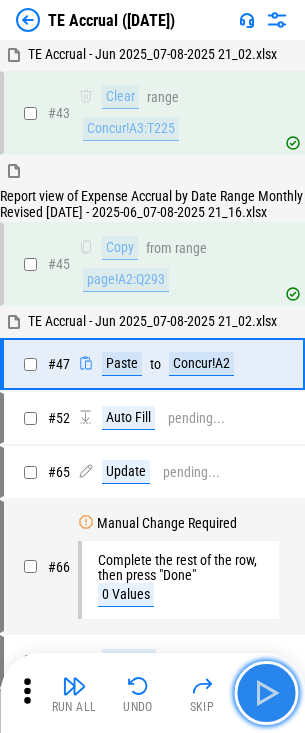 click at bounding box center [266, 693] 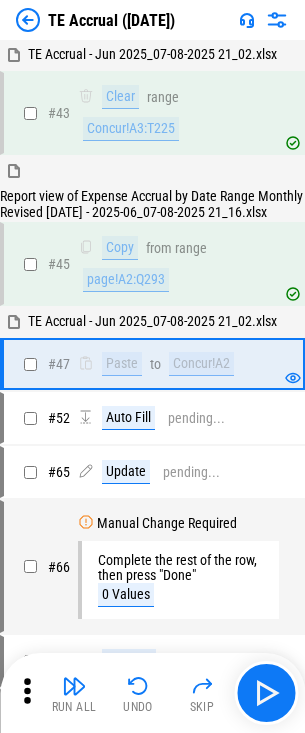 click 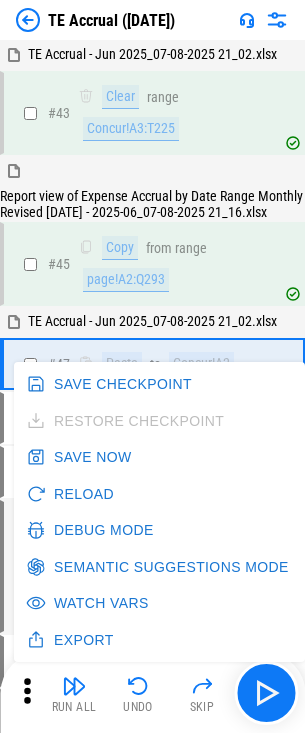 click on "Watch Vars" at bounding box center [89, 603] 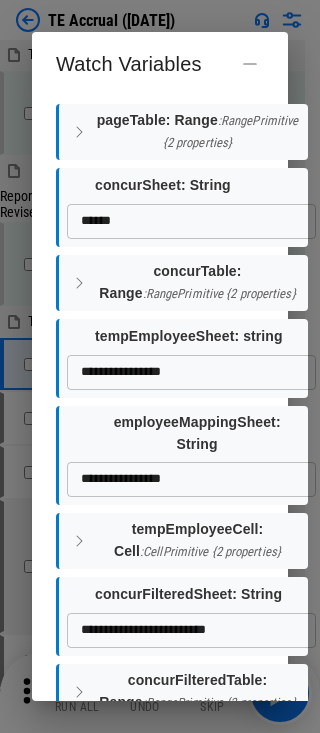 scroll, scrollTop: 800, scrollLeft: 0, axis: vertical 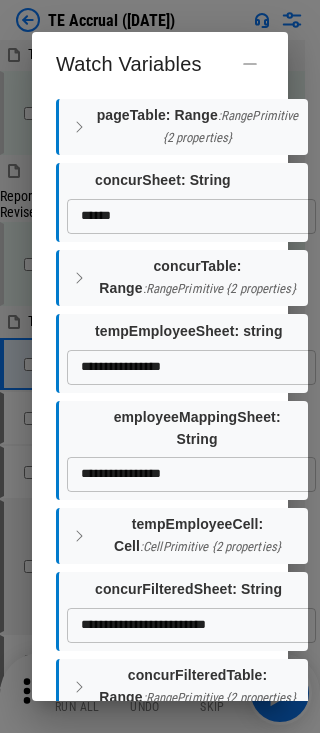 click on "**********" at bounding box center [160, 366] 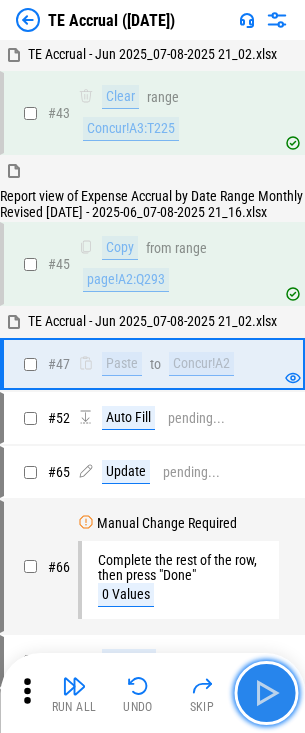click at bounding box center (266, 693) 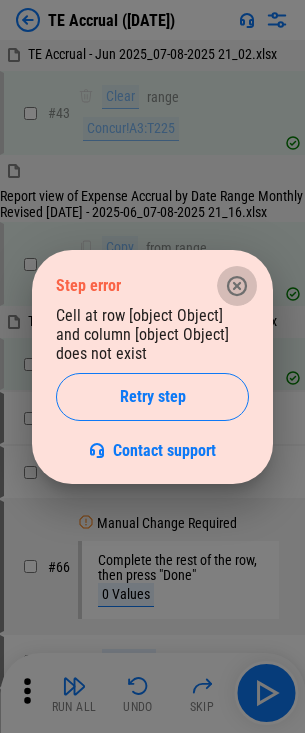click 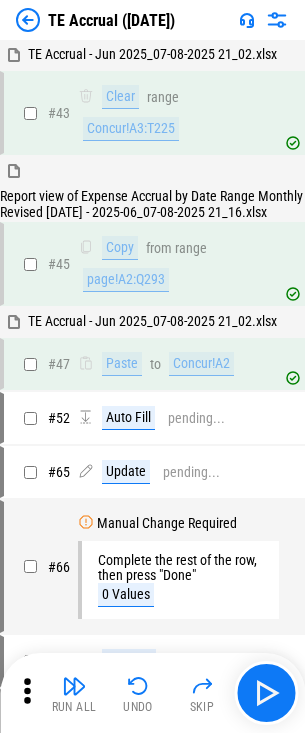 click 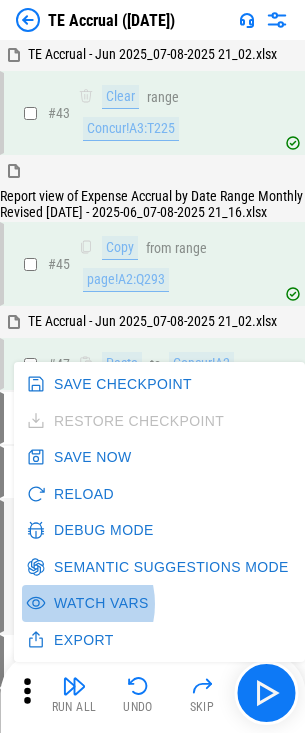 click on "Watch Vars" at bounding box center [89, 603] 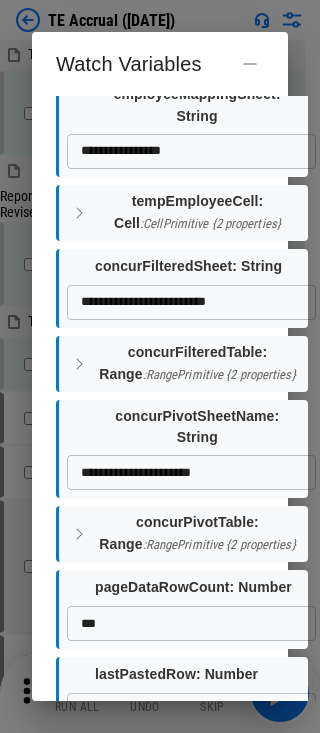 scroll, scrollTop: 1349, scrollLeft: 0, axis: vertical 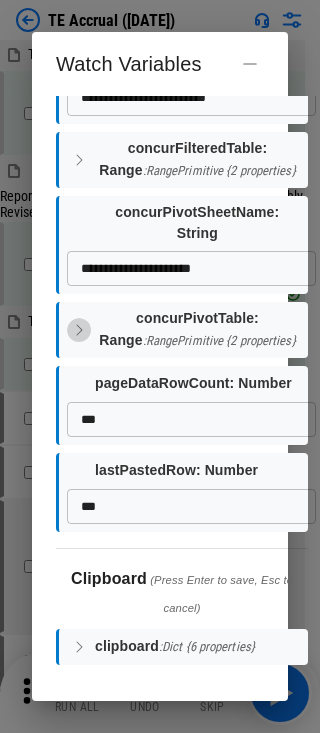 click 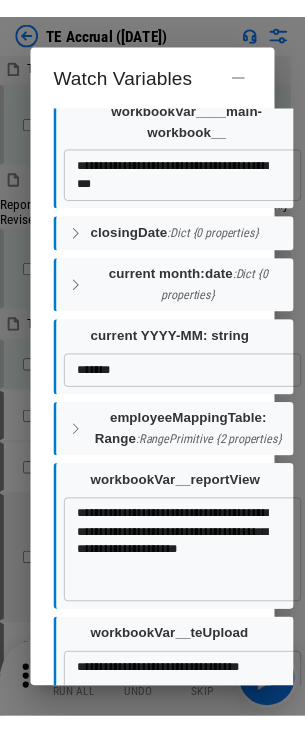 scroll, scrollTop: 49, scrollLeft: 0, axis: vertical 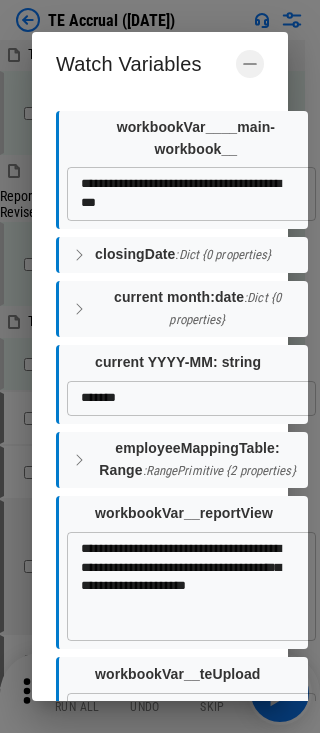 click 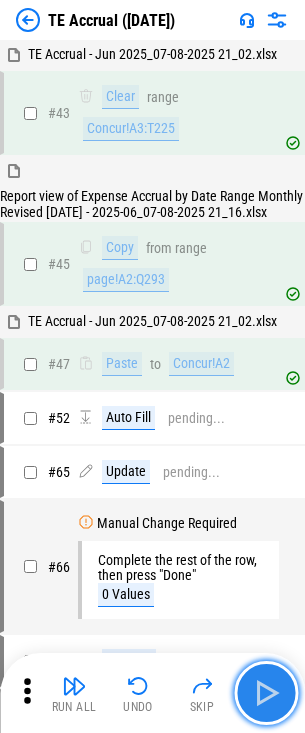 click at bounding box center [266, 693] 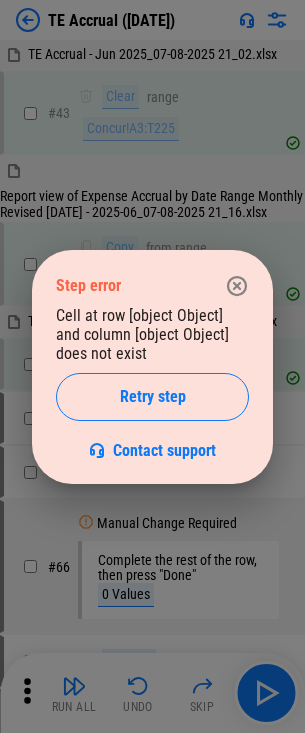 click at bounding box center [237, 286] 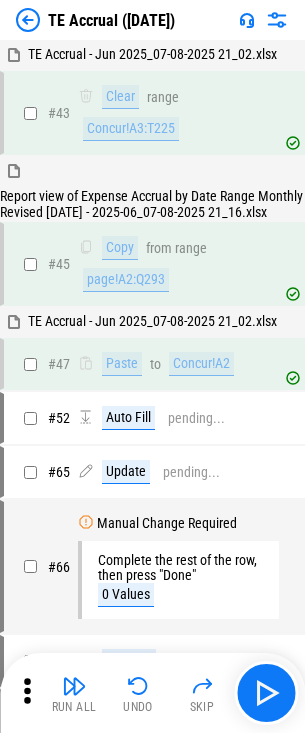 click at bounding box center (28, 20) 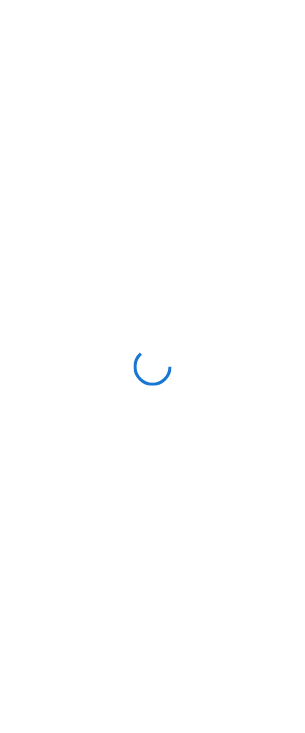 scroll, scrollTop: 0, scrollLeft: 0, axis: both 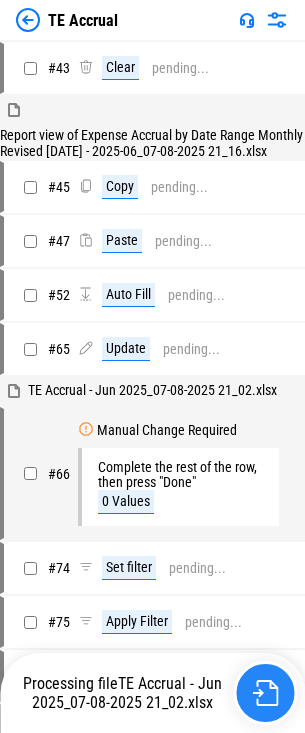click at bounding box center [265, 693] 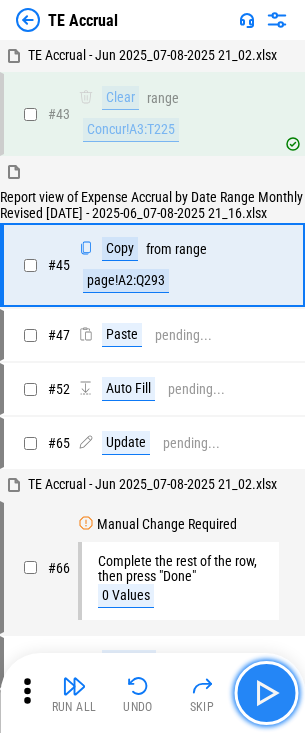 click at bounding box center (266, 693) 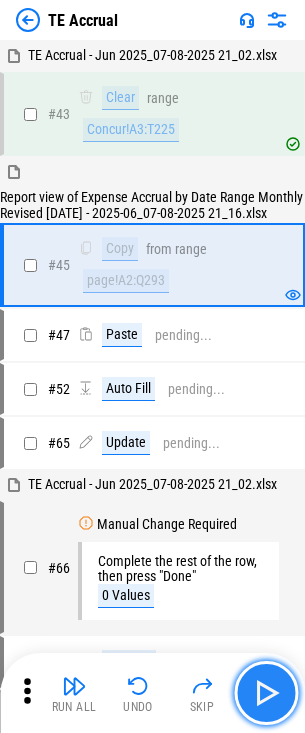 click at bounding box center [266, 693] 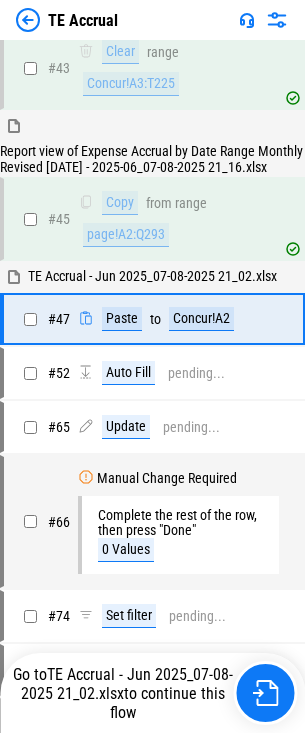 scroll, scrollTop: 1, scrollLeft: 0, axis: vertical 